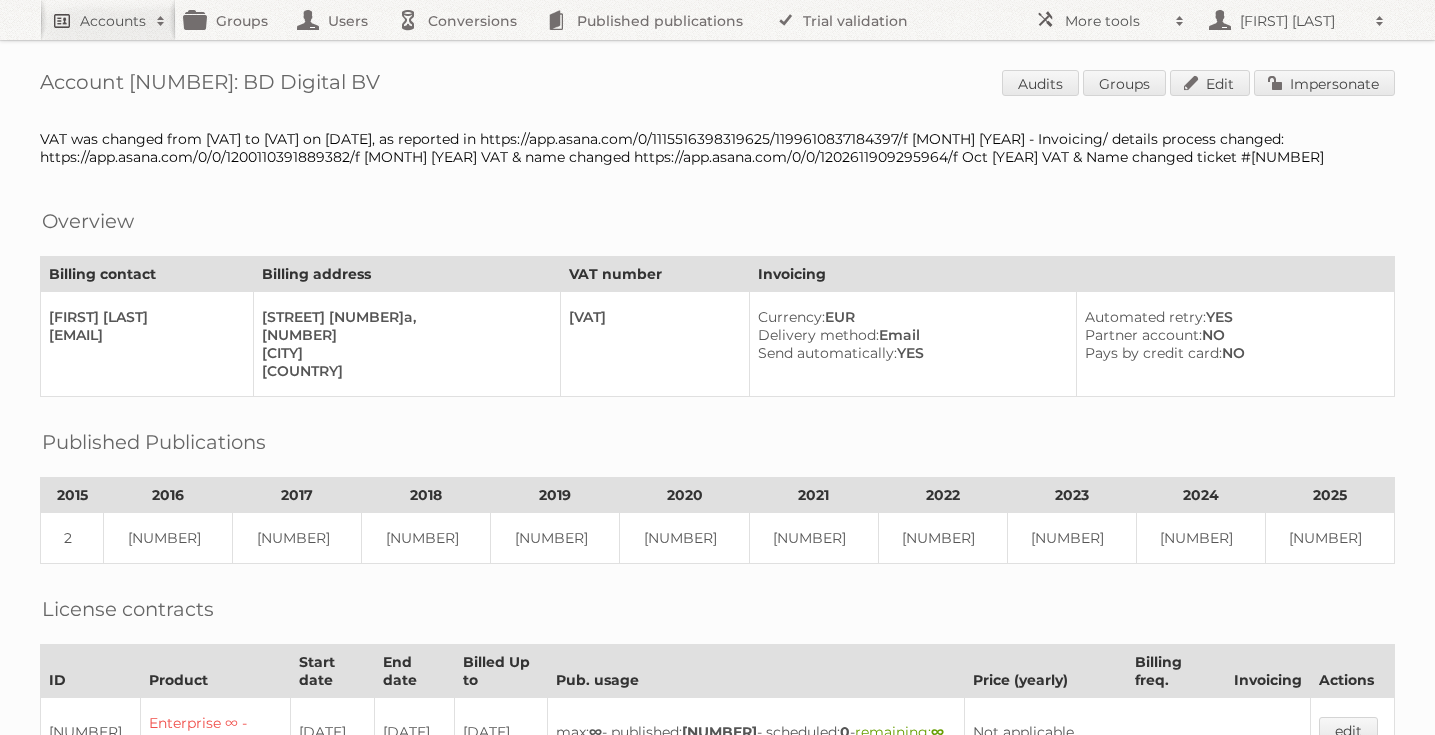 scroll, scrollTop: 0, scrollLeft: 0, axis: both 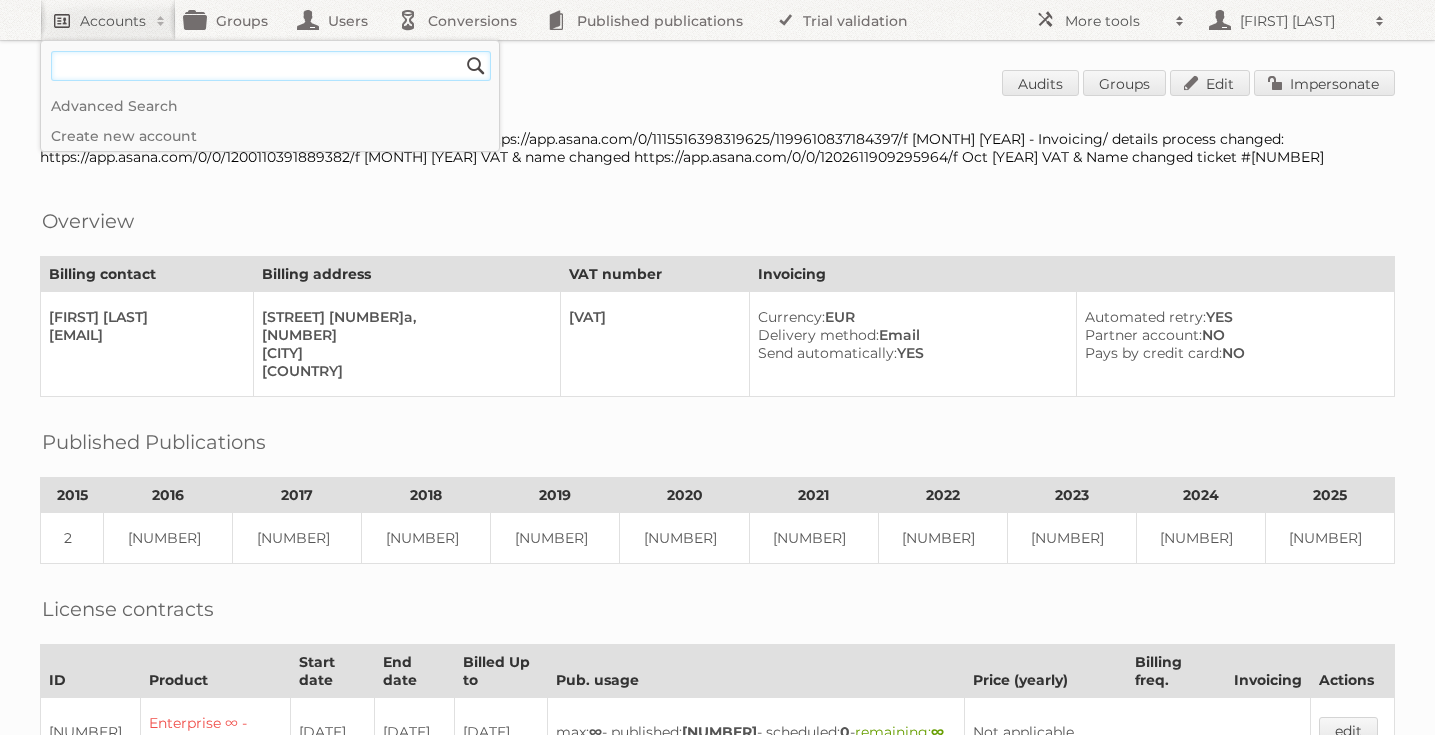 paste on "[EMAIL]" 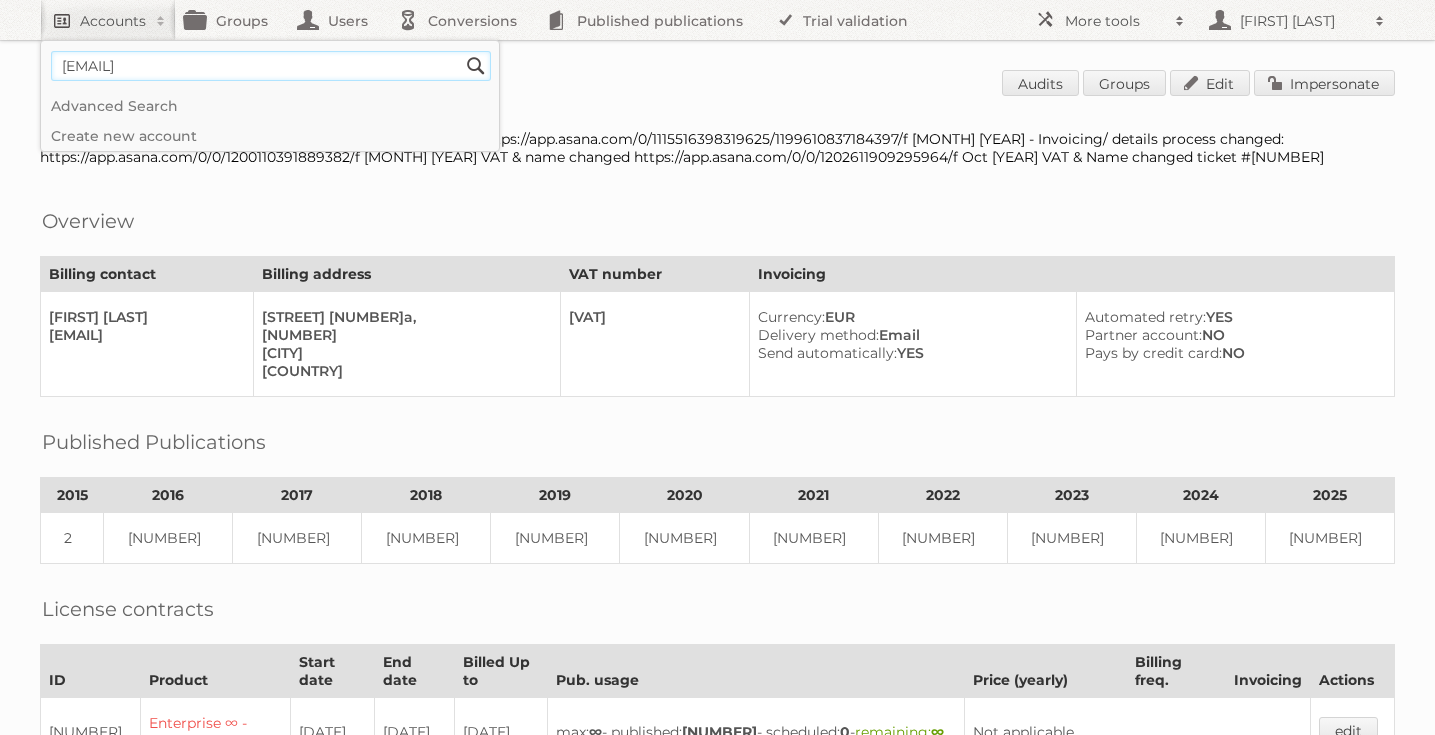type on "[EMAIL]" 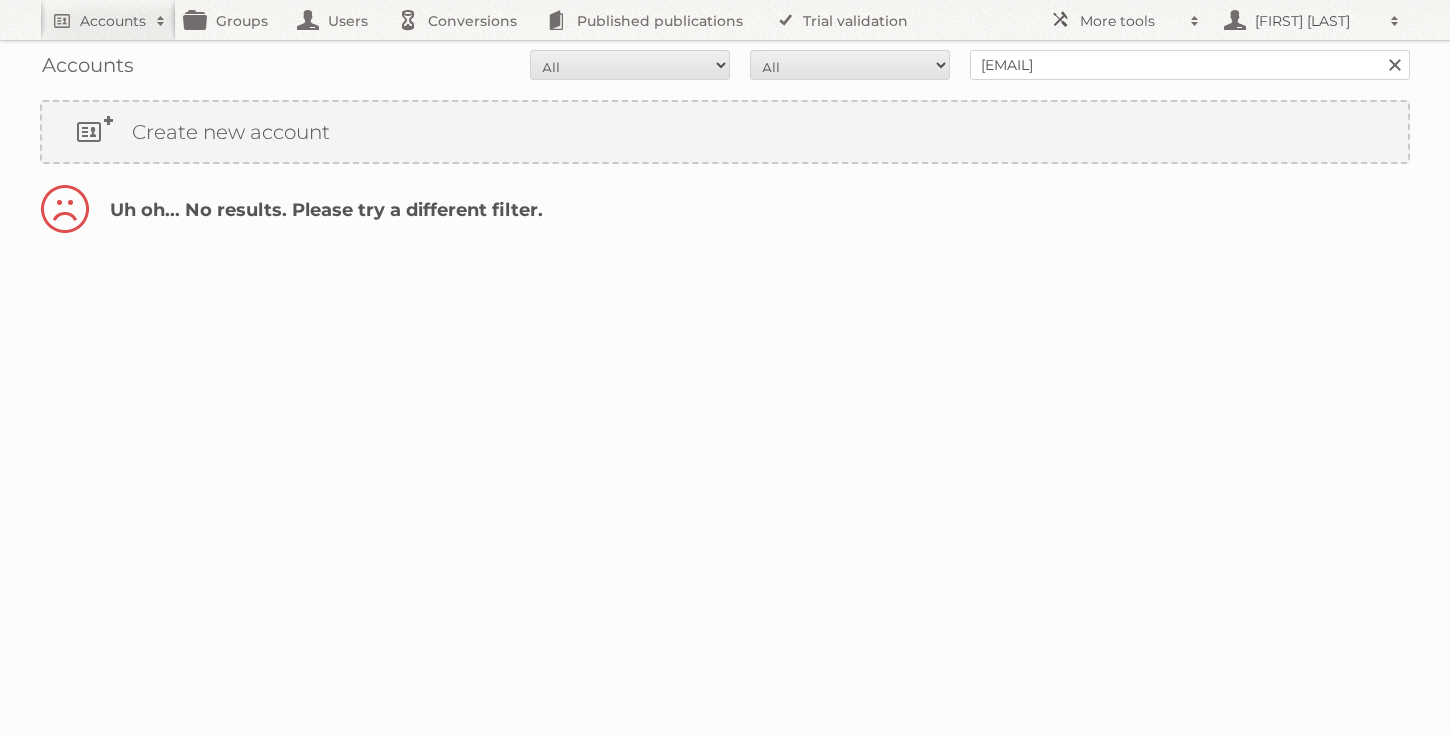 scroll, scrollTop: 0, scrollLeft: 0, axis: both 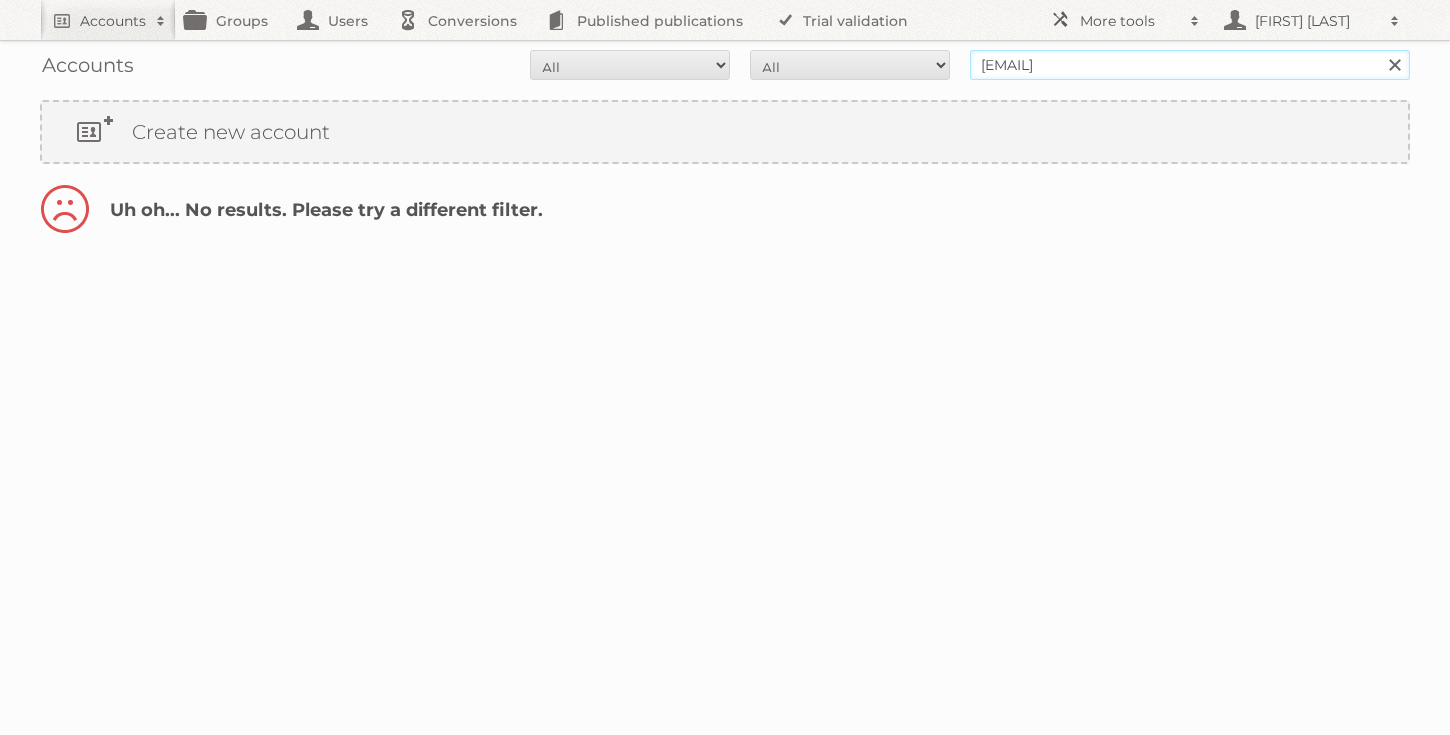 drag, startPoint x: 1060, startPoint y: 61, endPoint x: 916, endPoint y: 55, distance: 144.12494 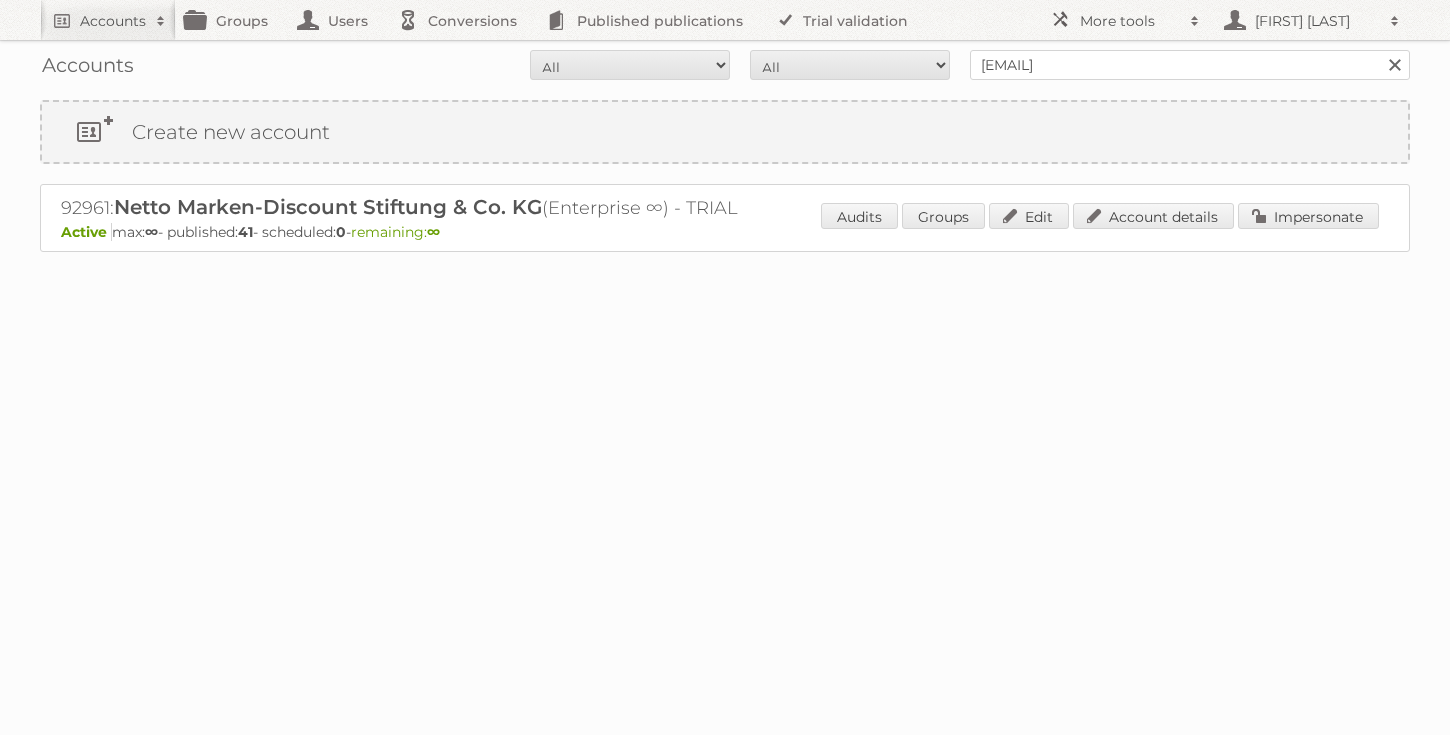 scroll, scrollTop: 0, scrollLeft: 0, axis: both 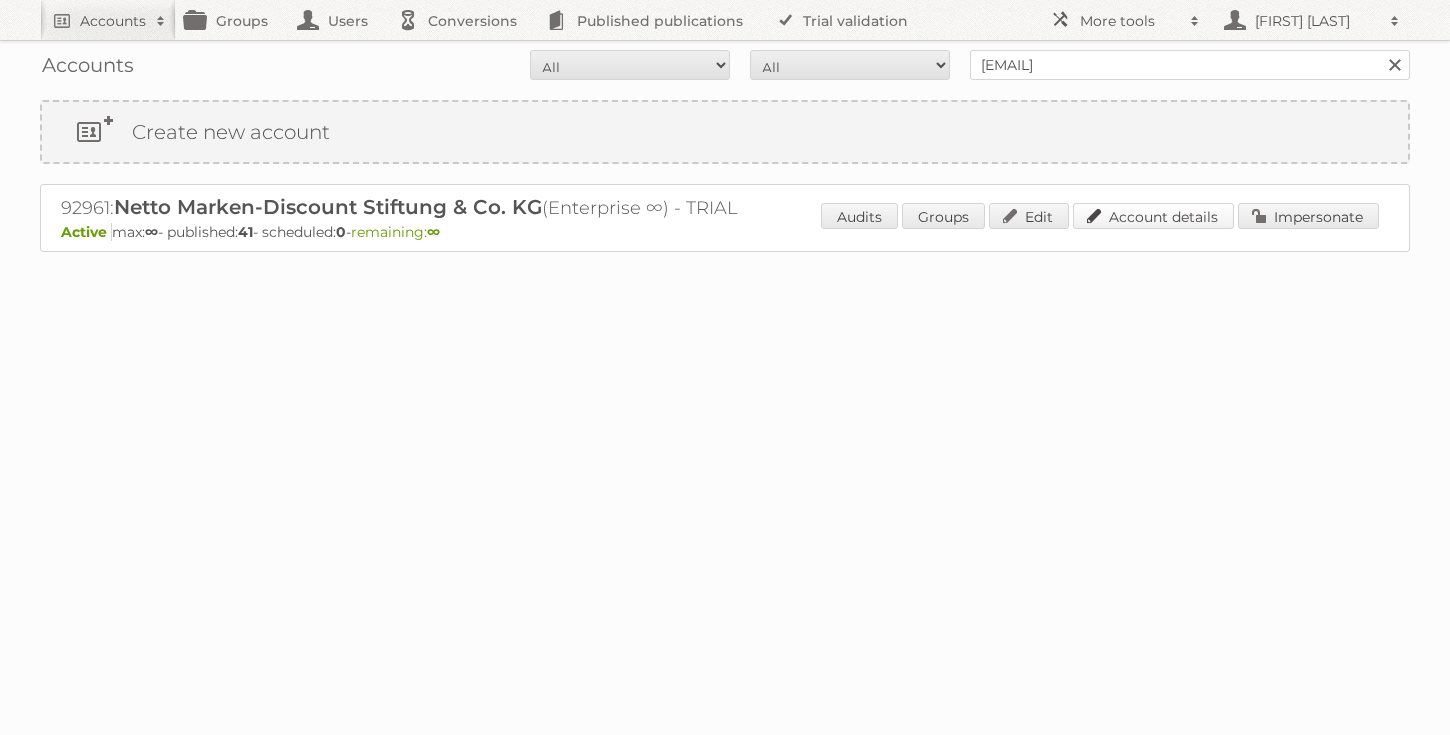 click on "Account details" at bounding box center (1153, 216) 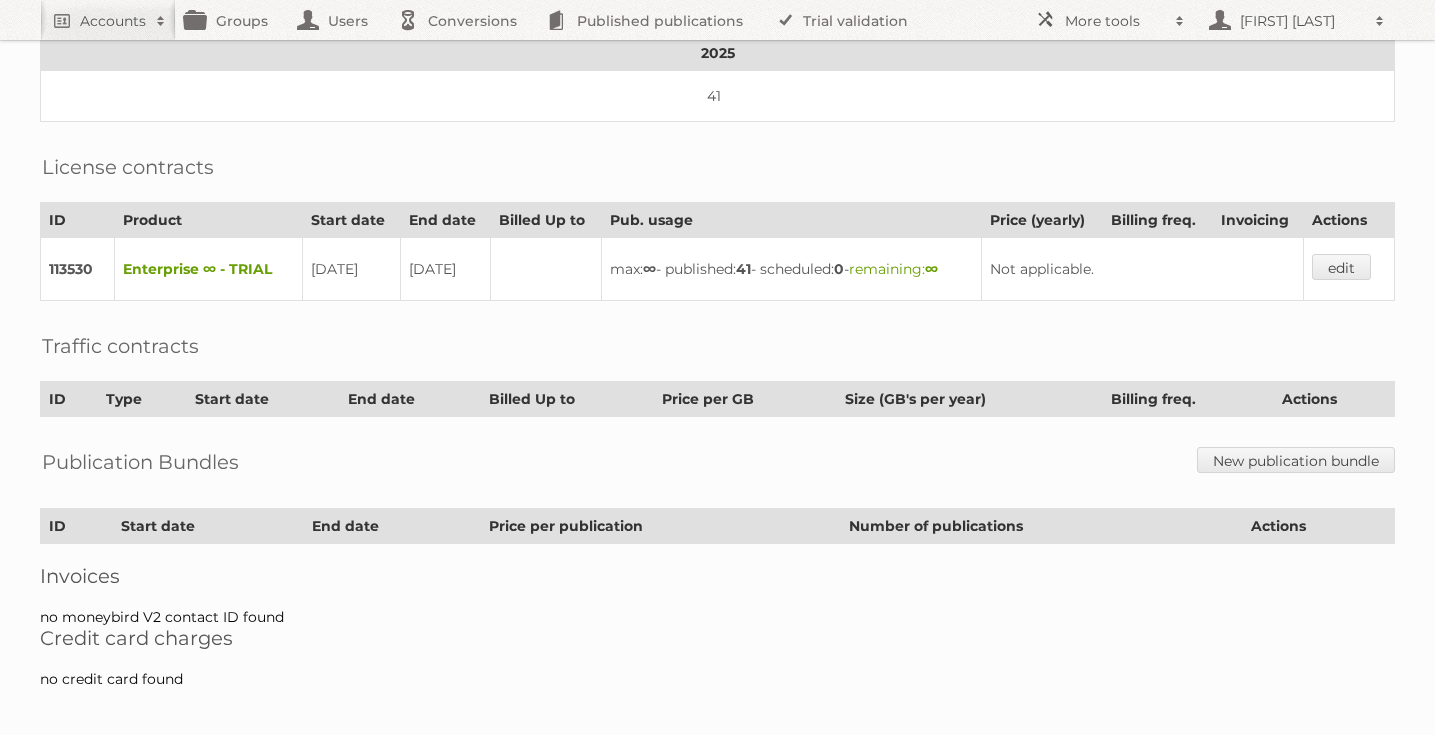 scroll, scrollTop: 0, scrollLeft: 0, axis: both 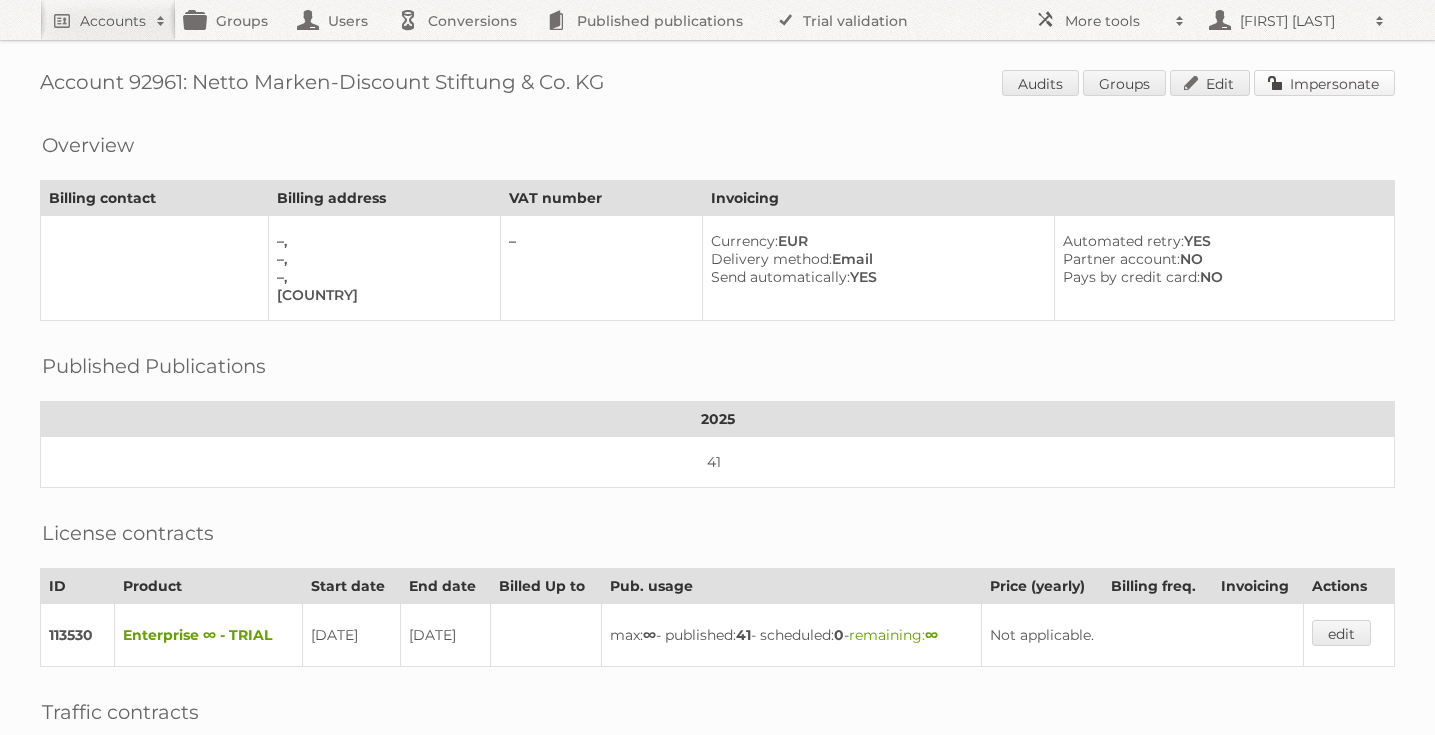 click on "Impersonate" at bounding box center (1324, 83) 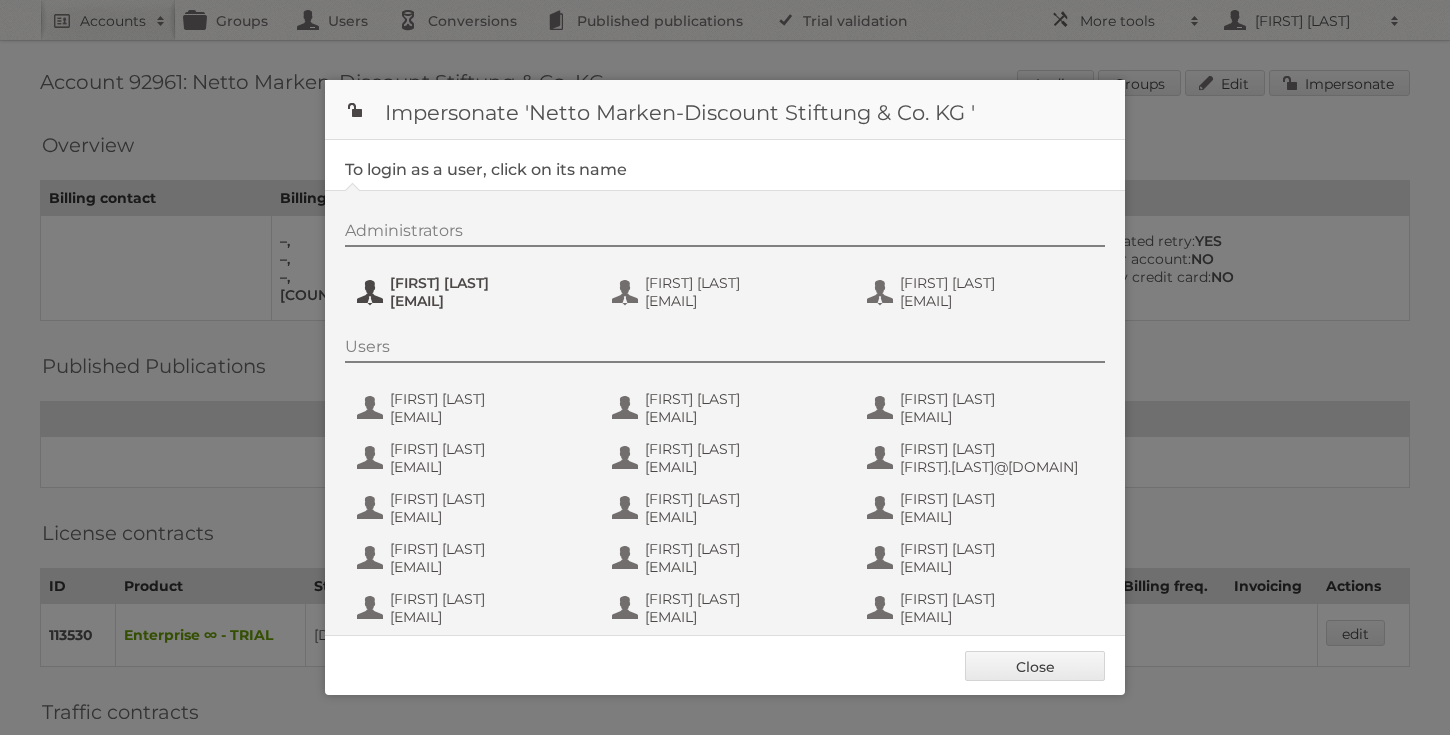 click on "Henri Schmidhuber" at bounding box center [487, 283] 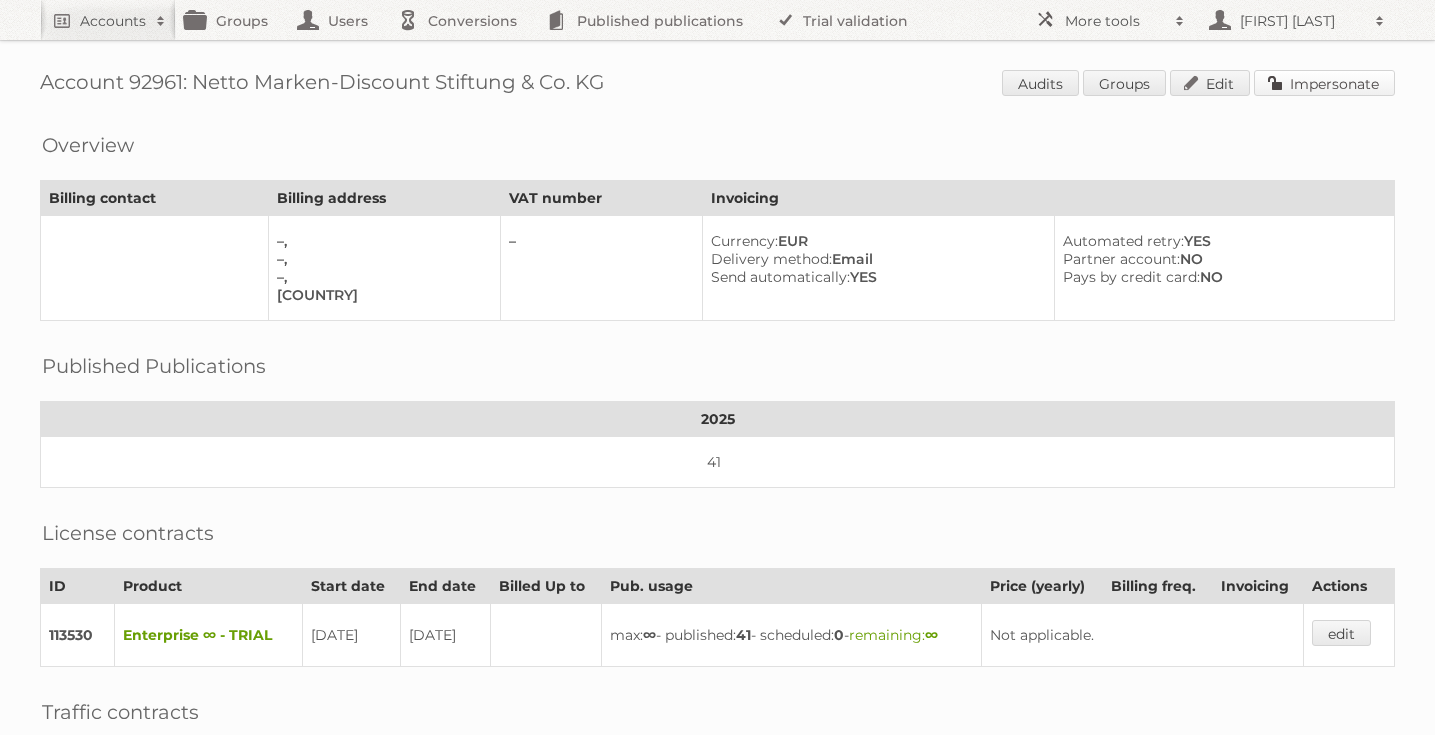 click on "Impersonate" at bounding box center (1324, 83) 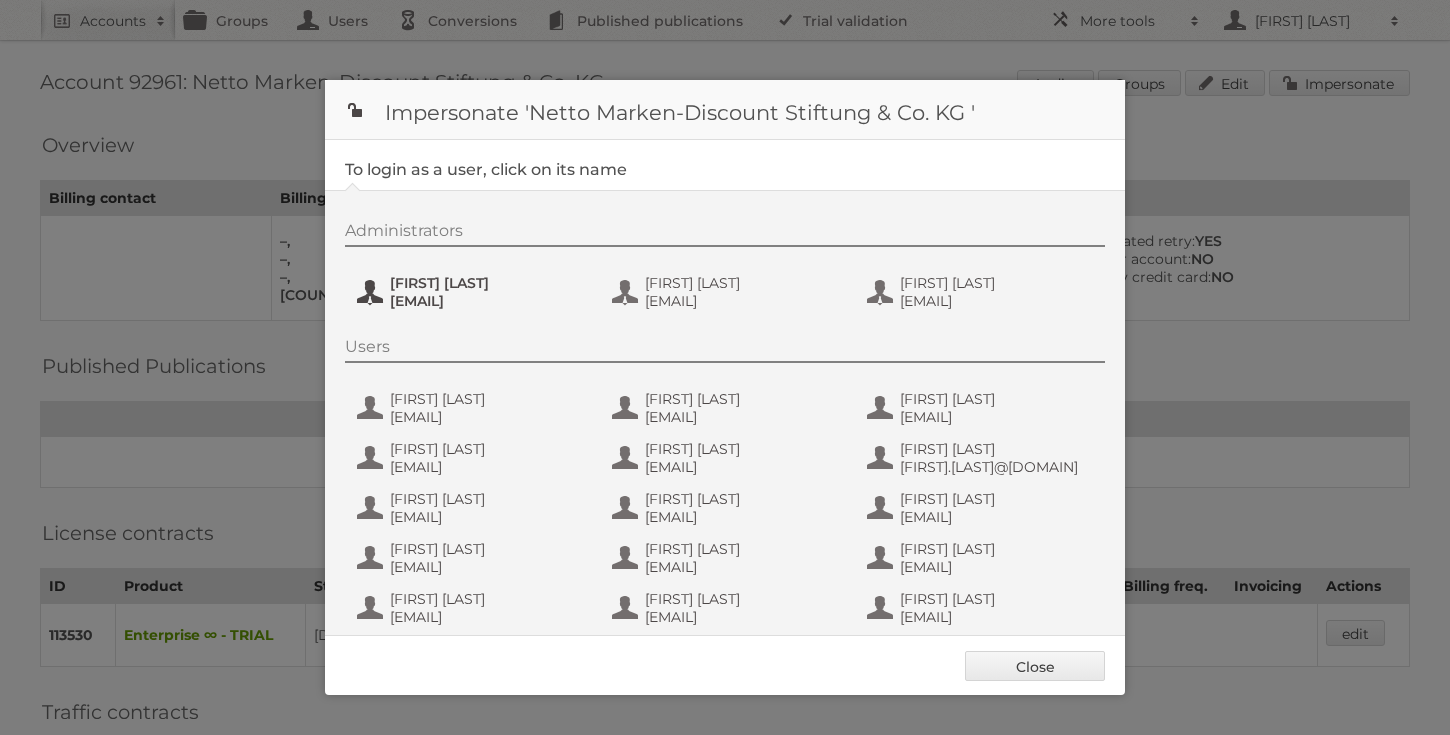 click on "henri.schmidhuber@netto-online.de" at bounding box center [487, 301] 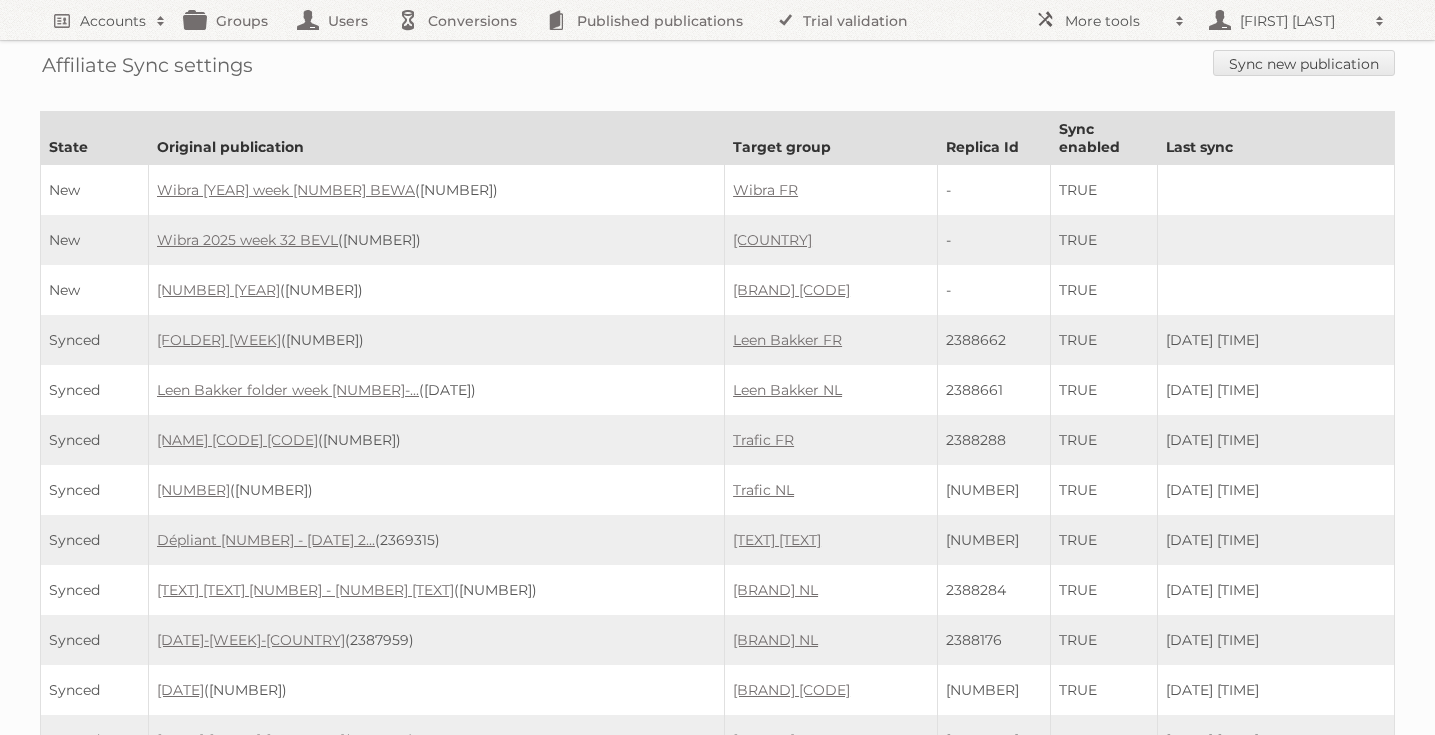 scroll, scrollTop: 0, scrollLeft: 0, axis: both 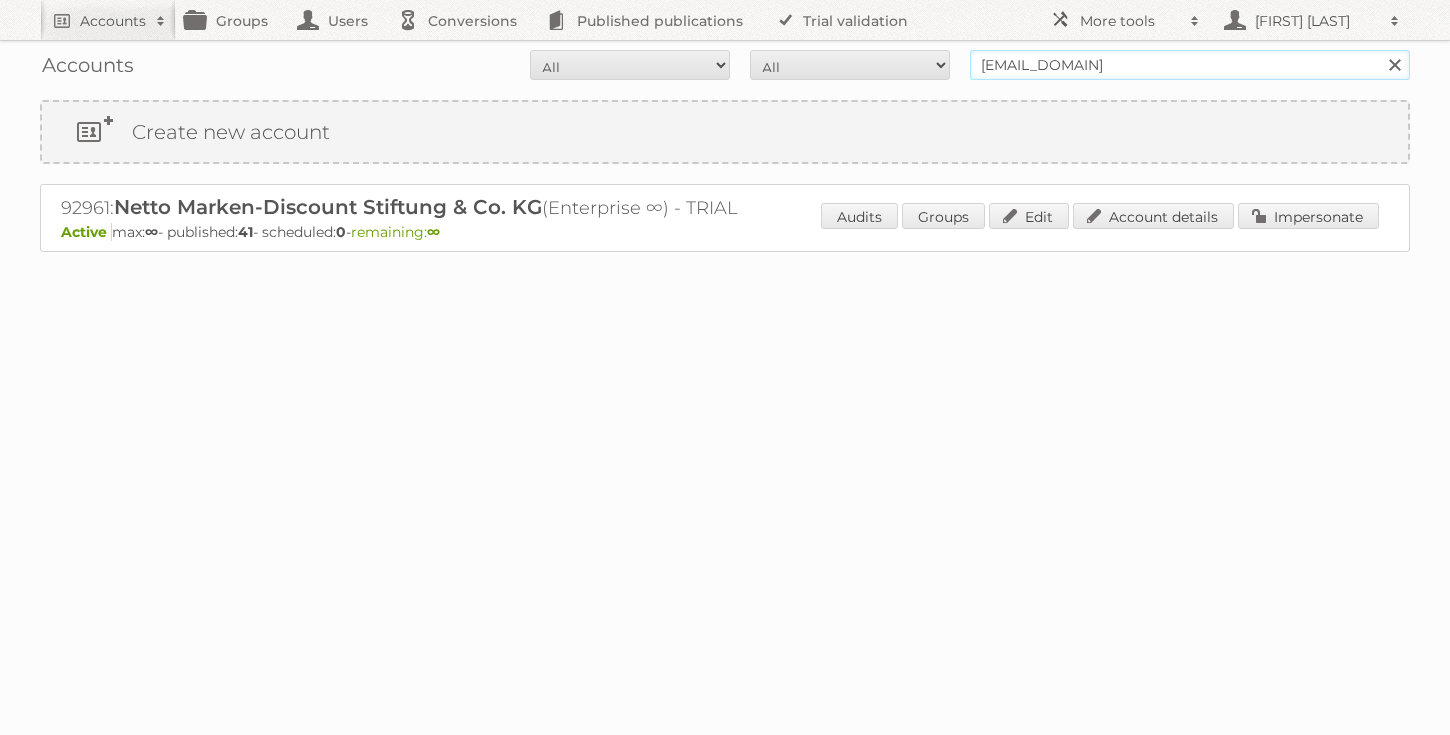 click on "[EMAIL_DOMAIN]" at bounding box center (1190, 65) 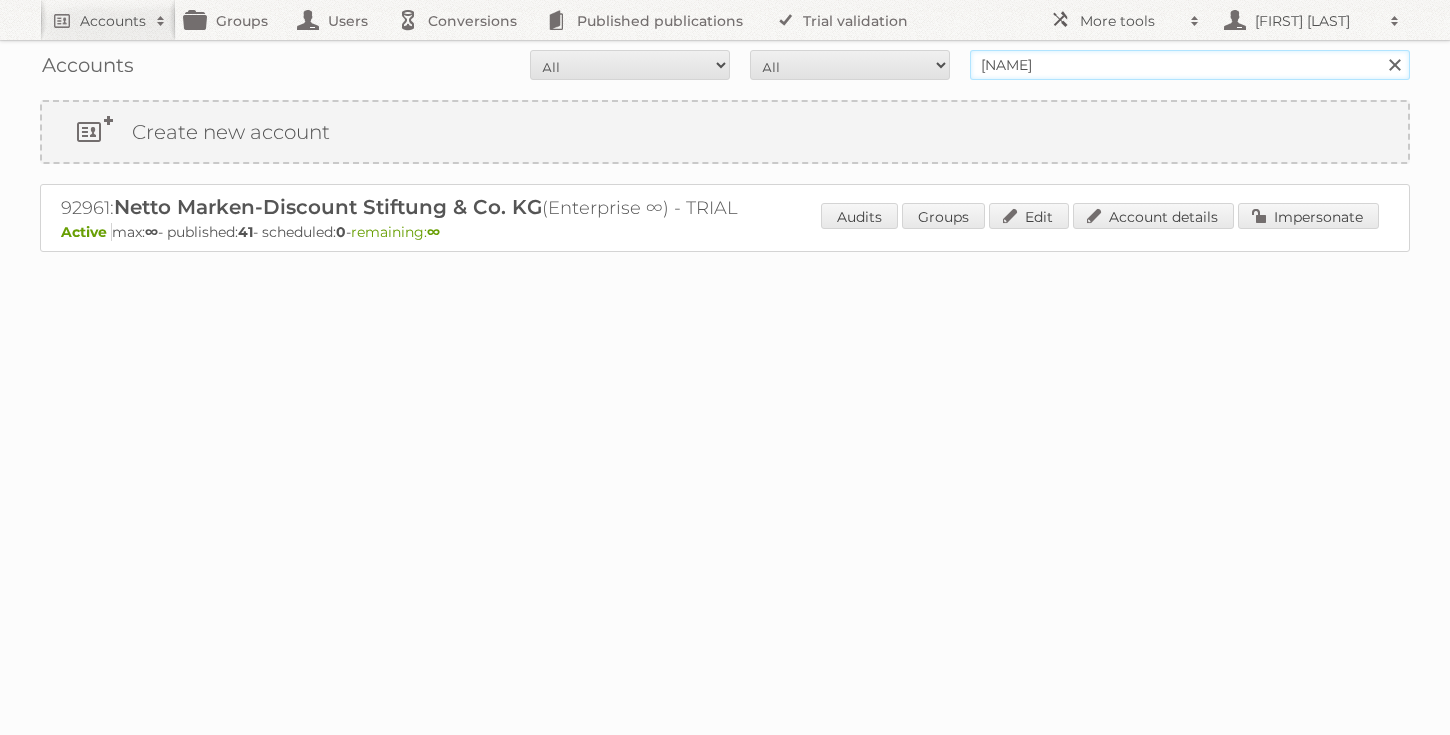type on "[EMAIL]" 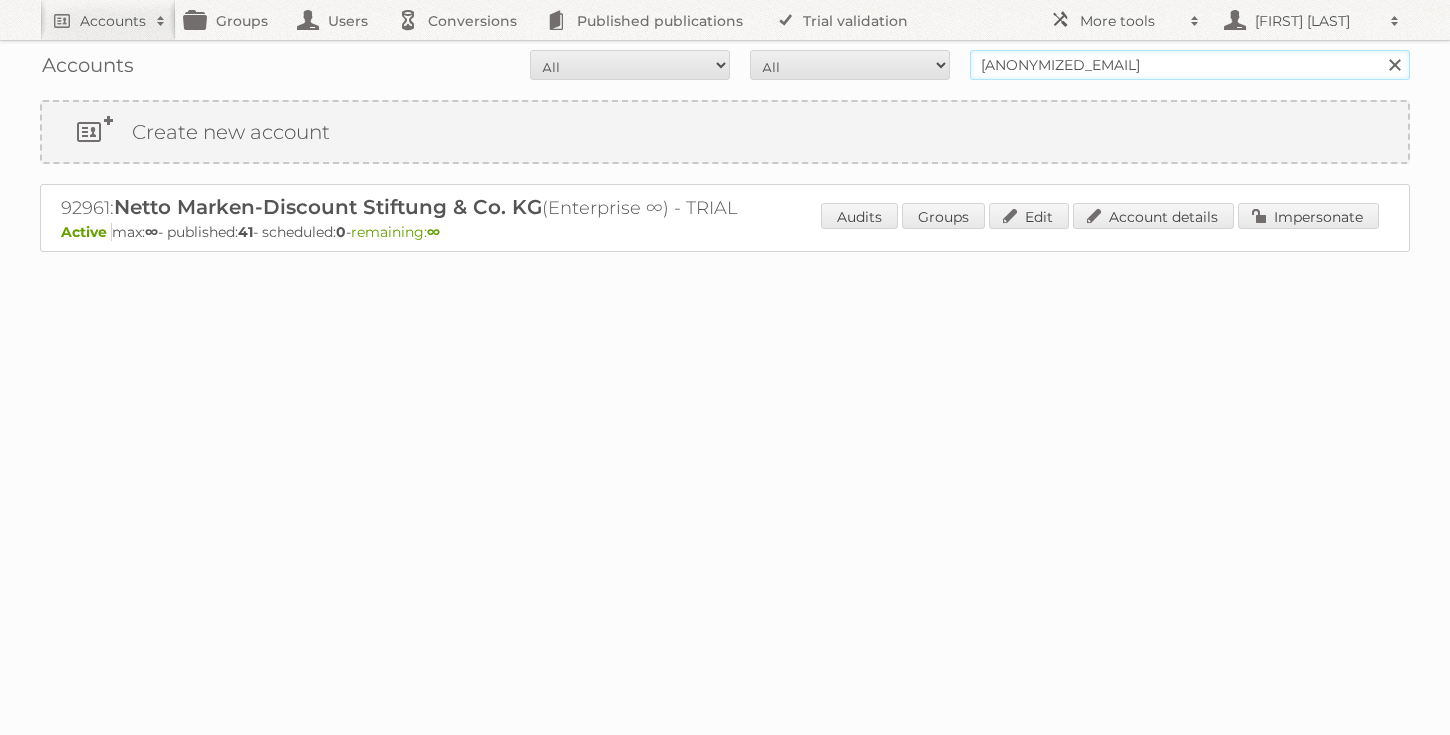 click on "Search" at bounding box center [1394, 65] 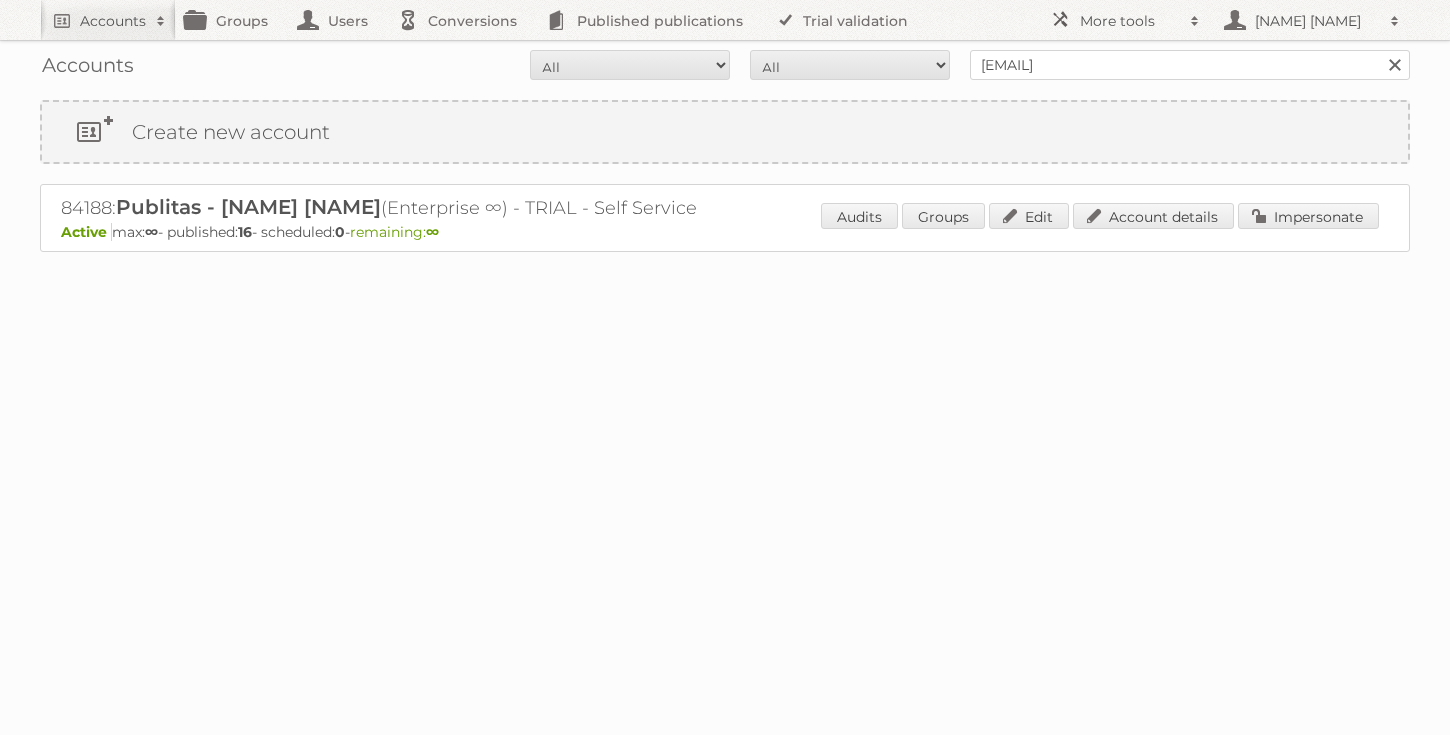 scroll, scrollTop: 0, scrollLeft: 0, axis: both 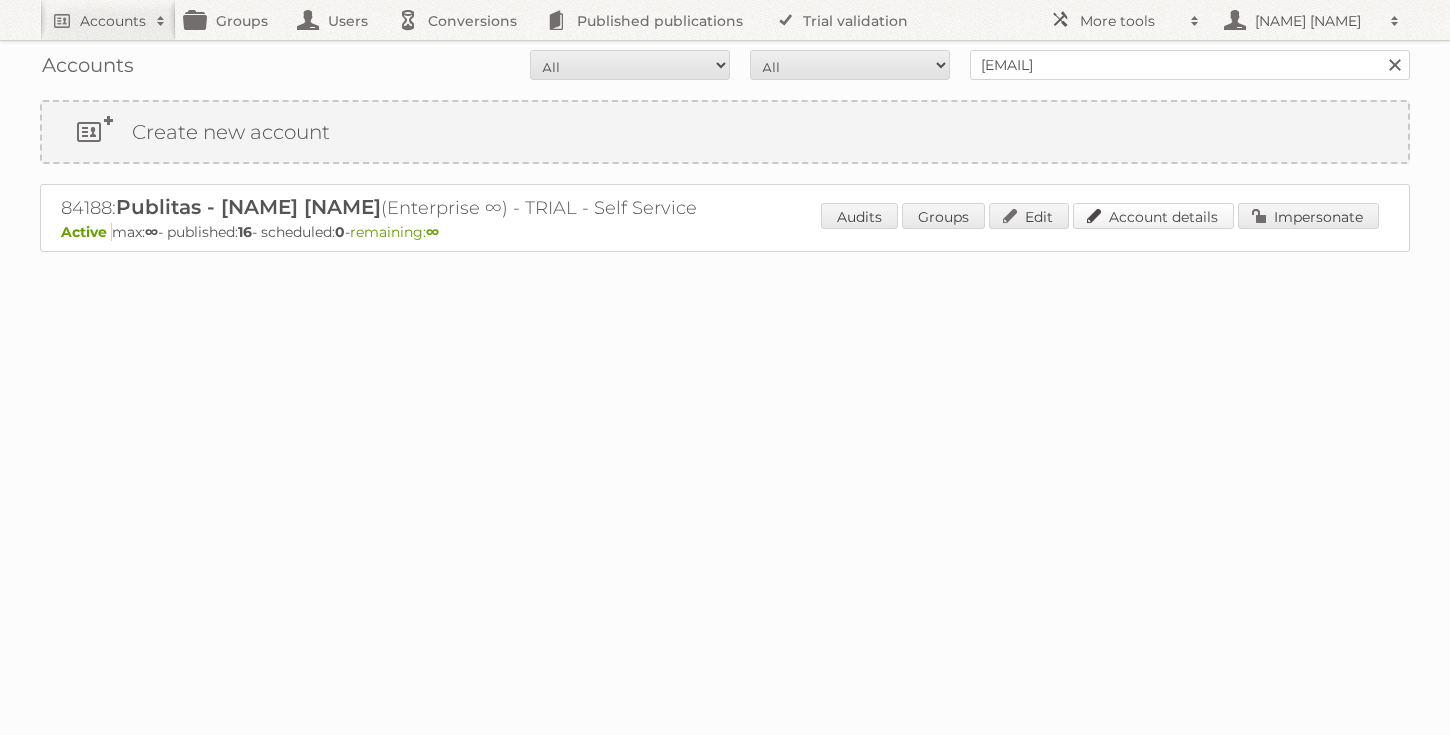 click on "Account details" at bounding box center [1153, 216] 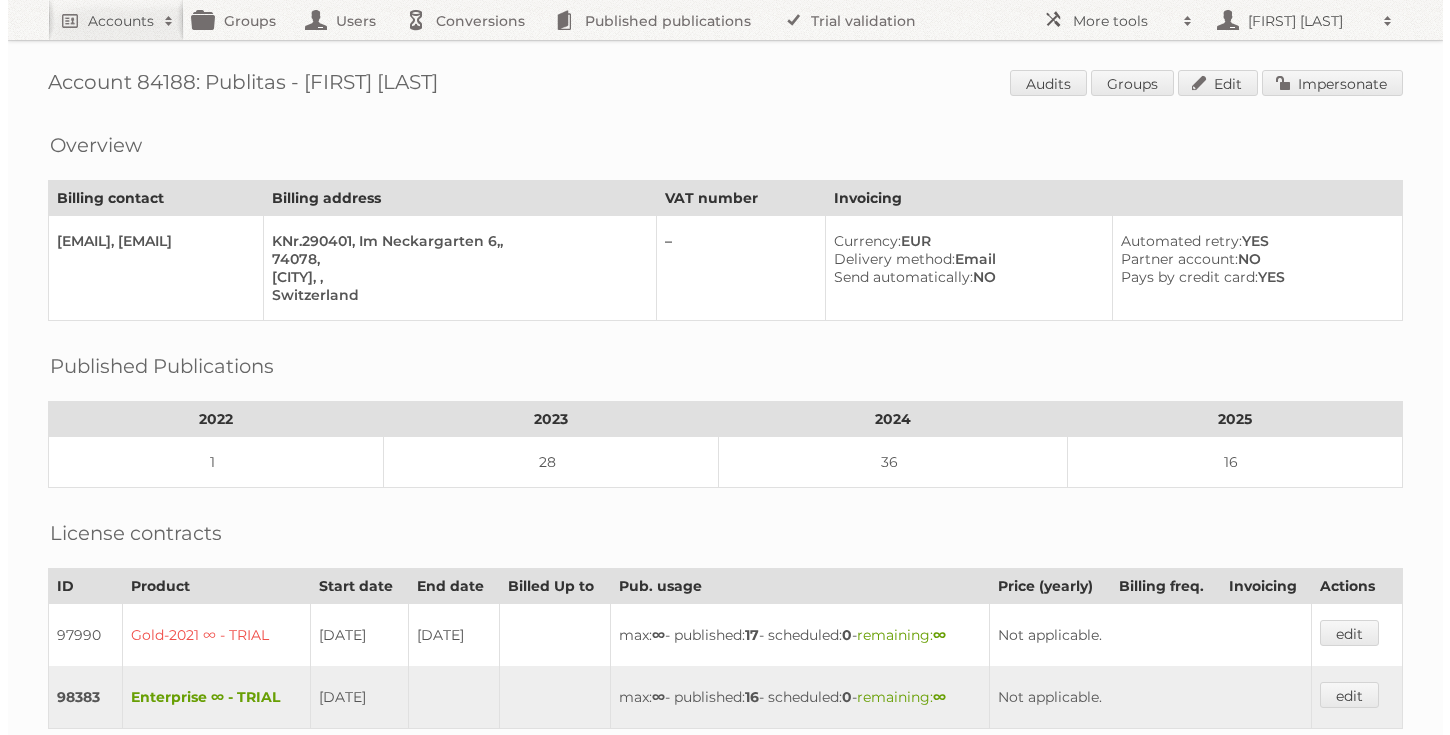scroll, scrollTop: 0, scrollLeft: 0, axis: both 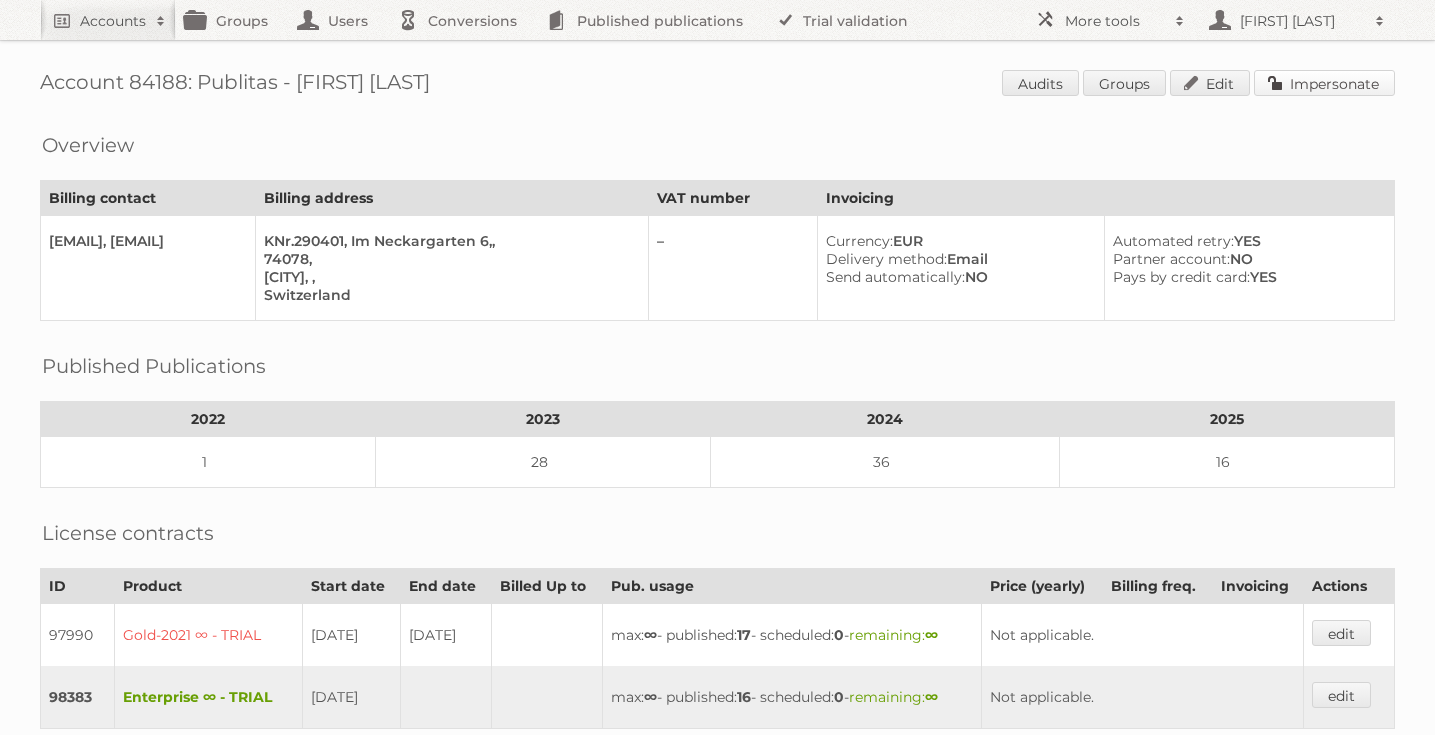 click on "Impersonate" at bounding box center (1324, 83) 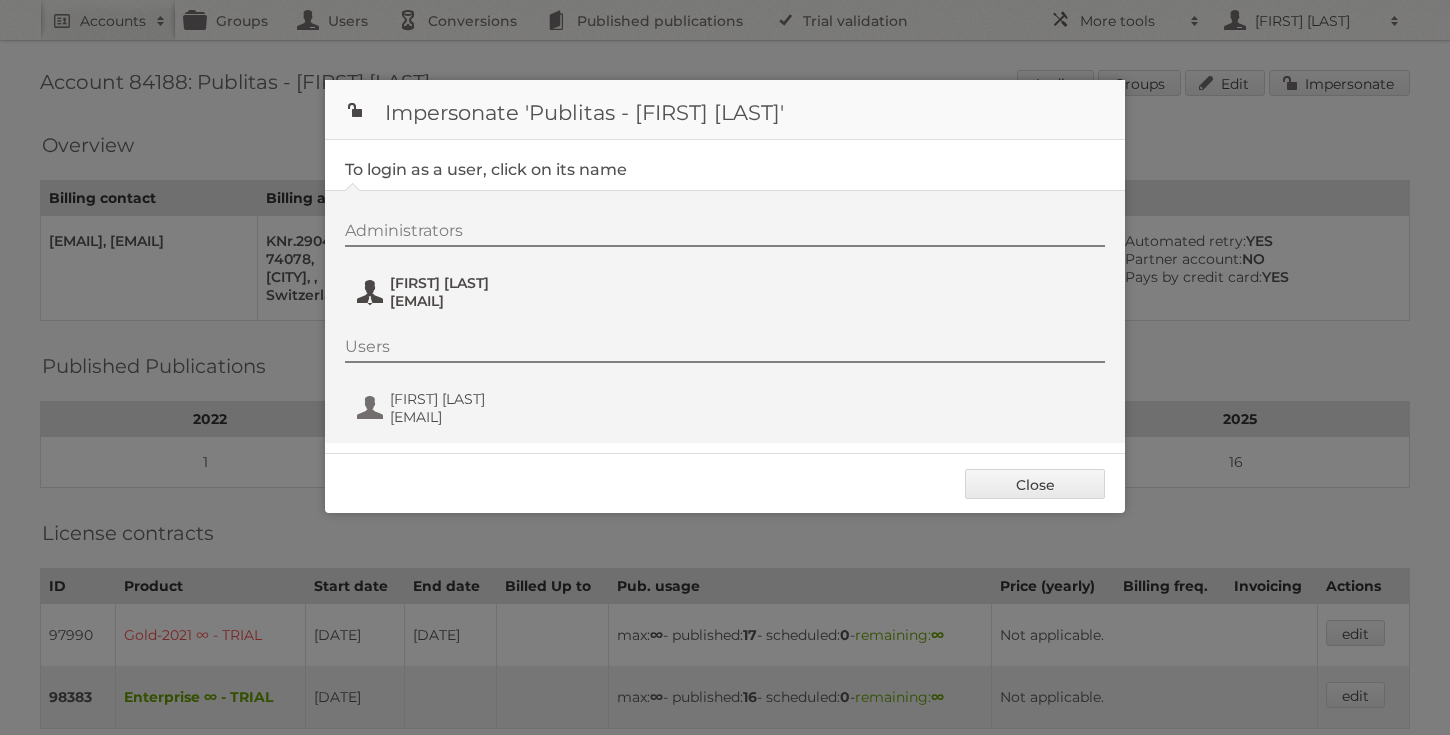 click on "annet@publitas.com" at bounding box center [487, 301] 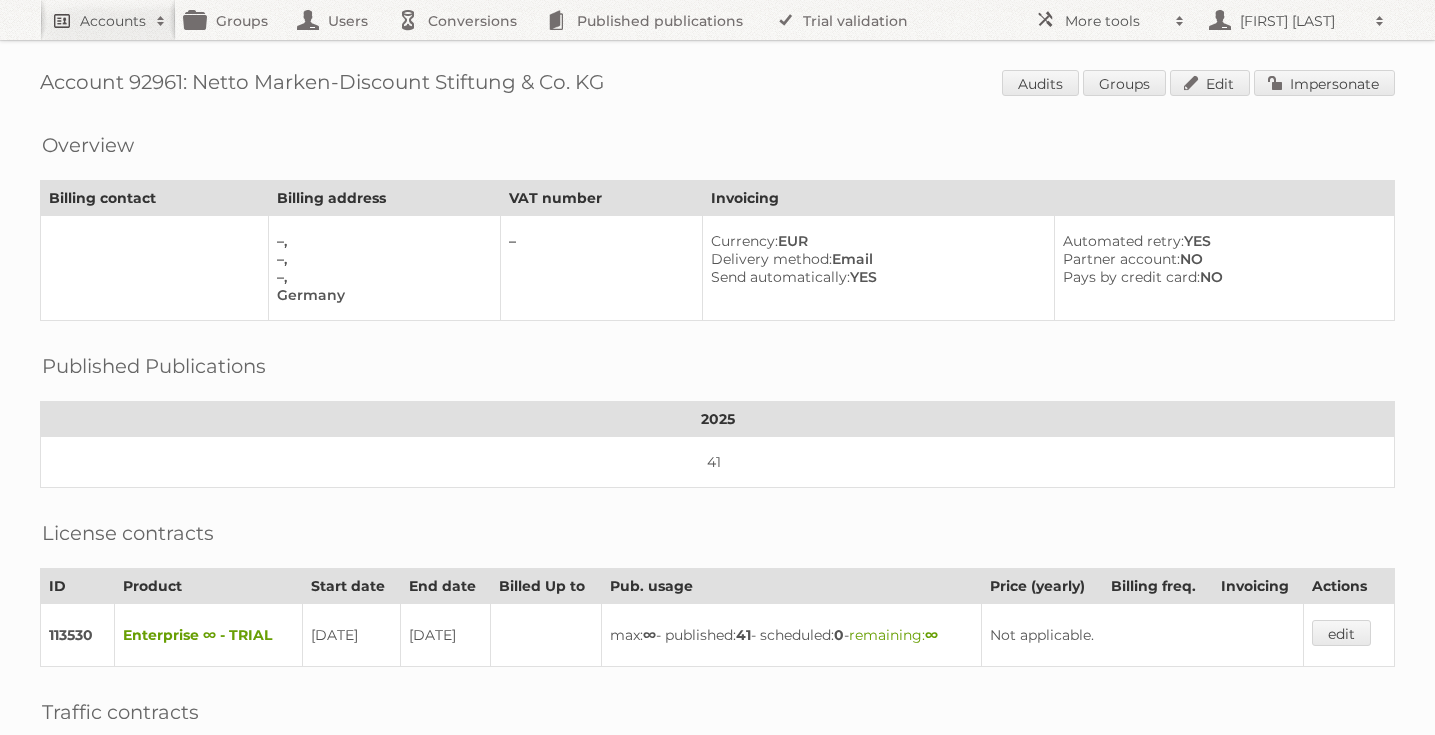 scroll, scrollTop: 0, scrollLeft: 0, axis: both 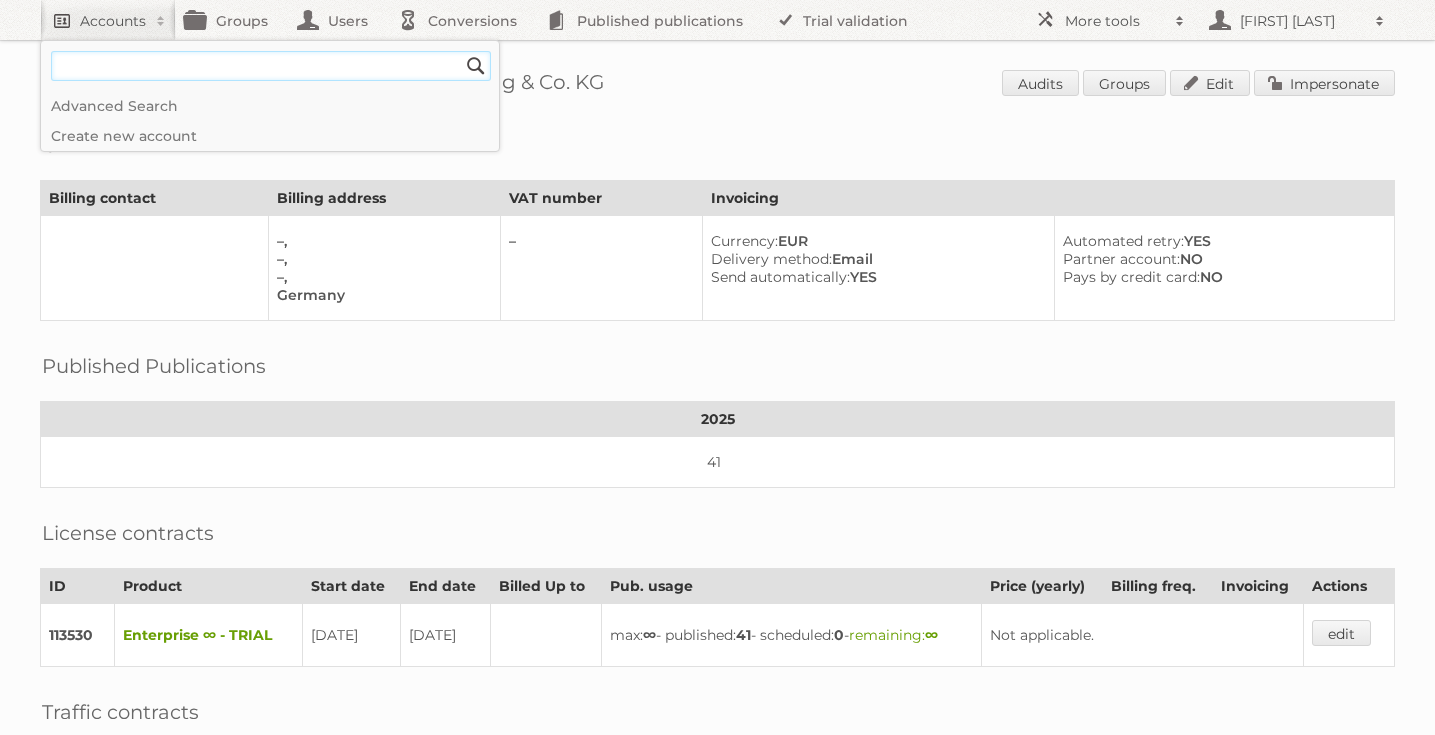 paste on "ben@bensgarden.com" 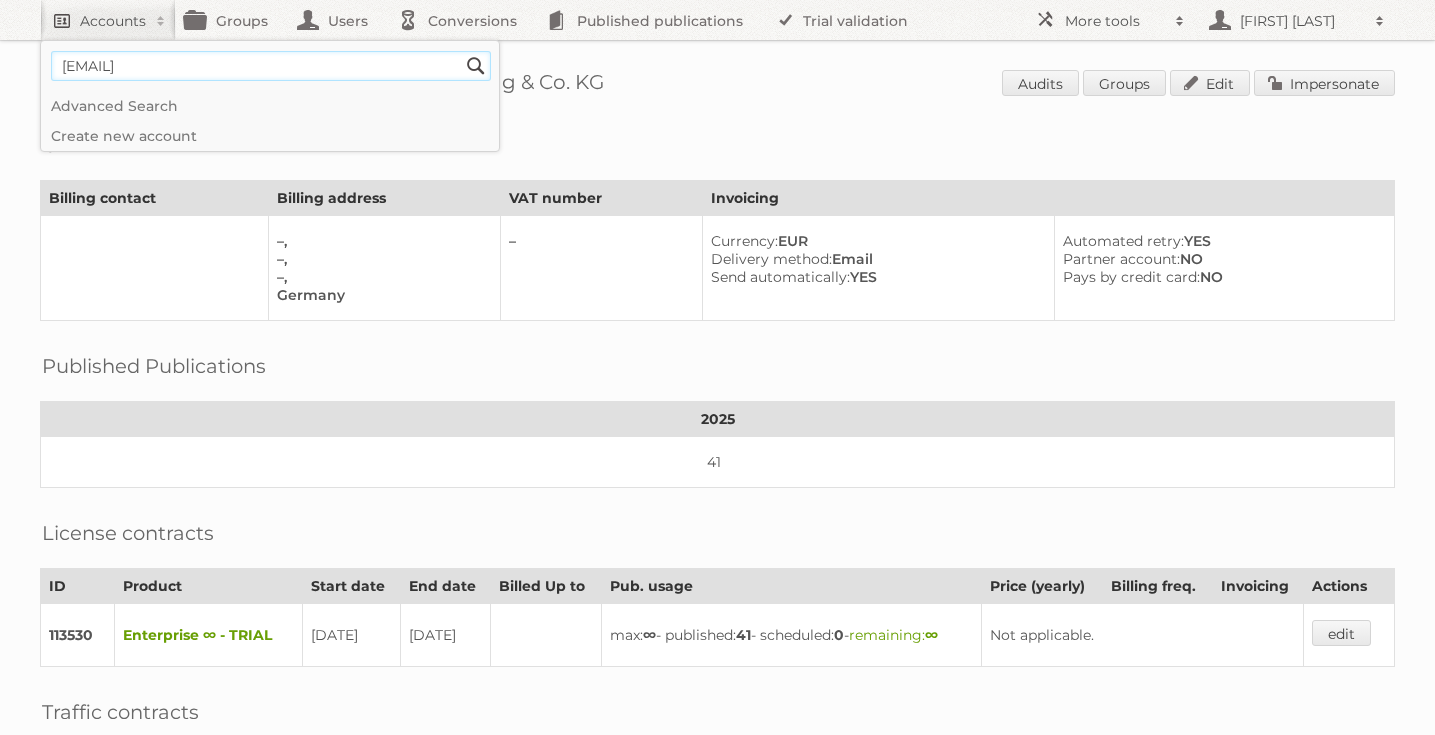type on "ben@bensgarden.com" 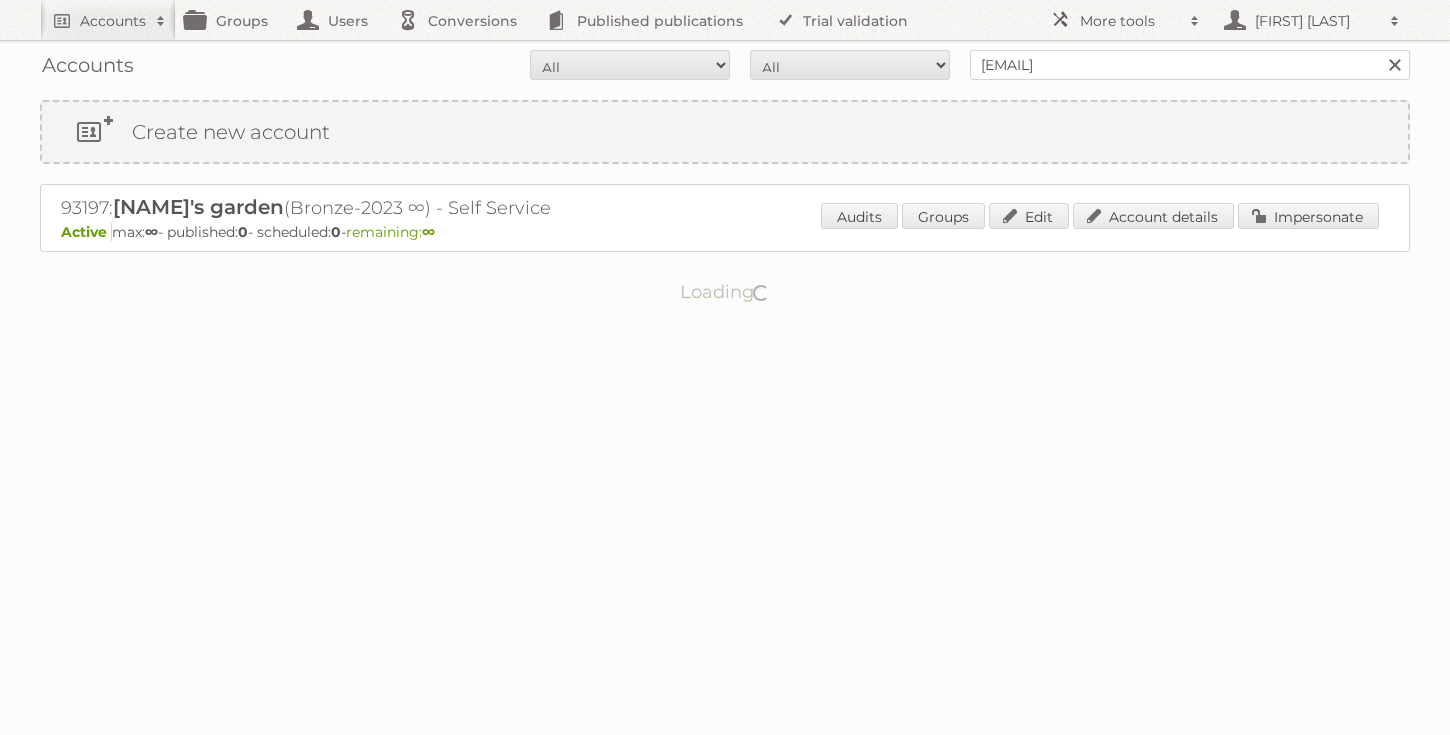 scroll, scrollTop: 0, scrollLeft: 0, axis: both 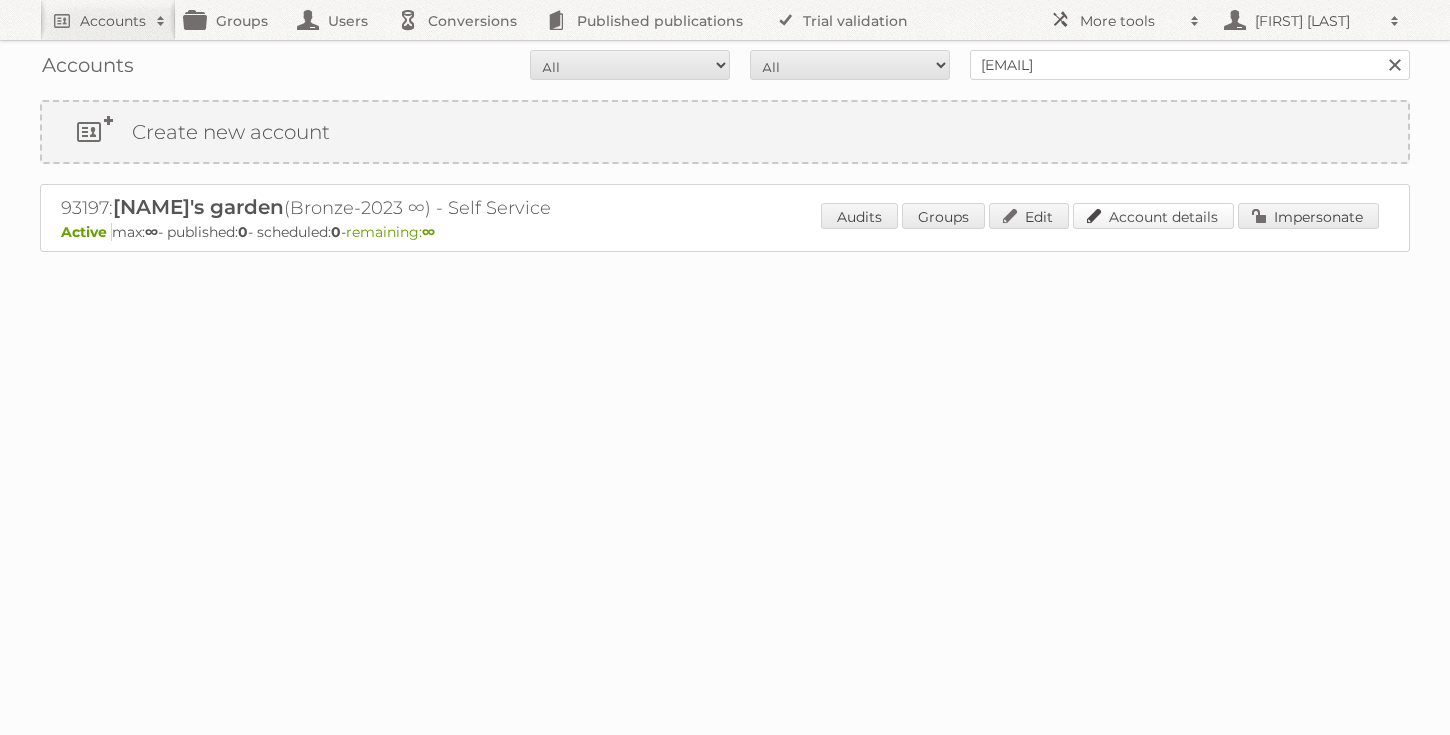 click on "Account details" at bounding box center (1153, 216) 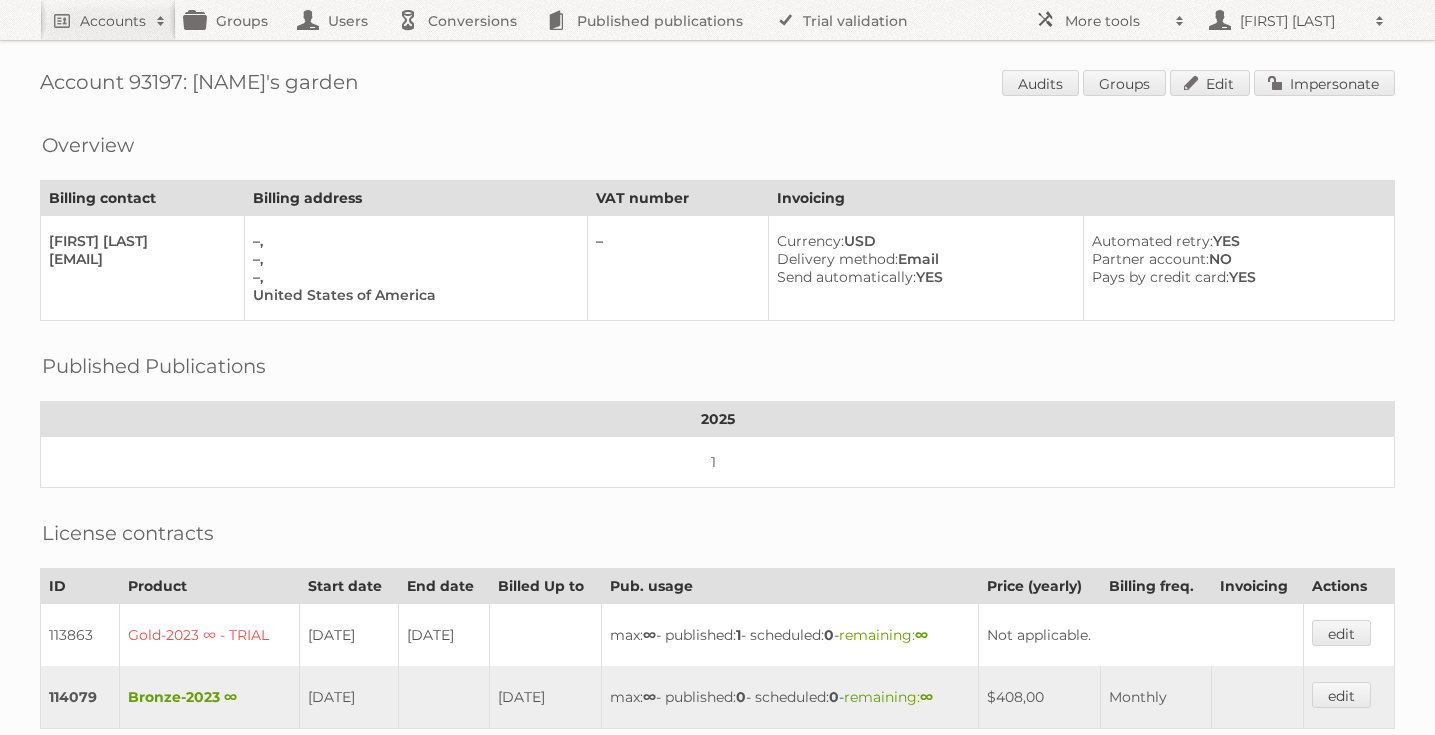 scroll, scrollTop: 0, scrollLeft: 0, axis: both 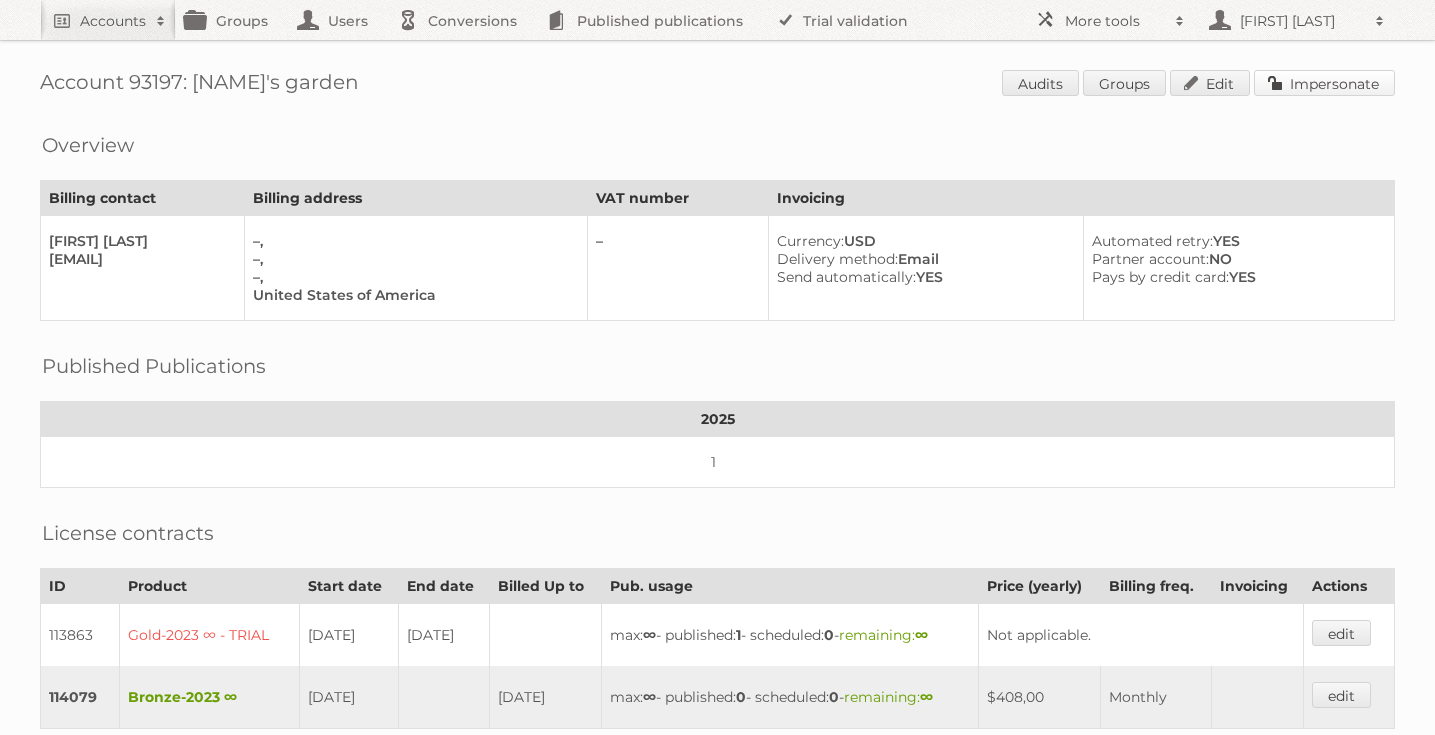 click on "Impersonate" at bounding box center [1324, 83] 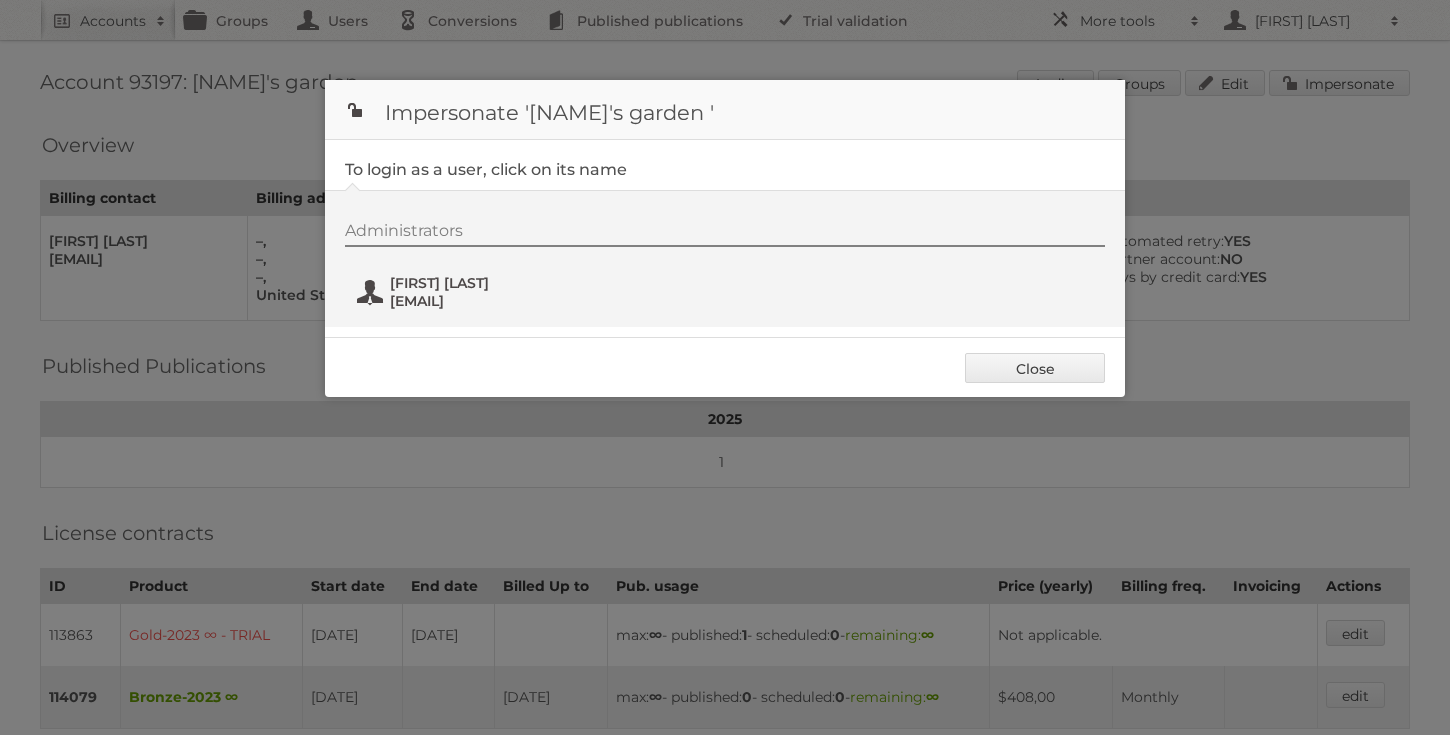 click on "[EMAIL]" at bounding box center (487, 301) 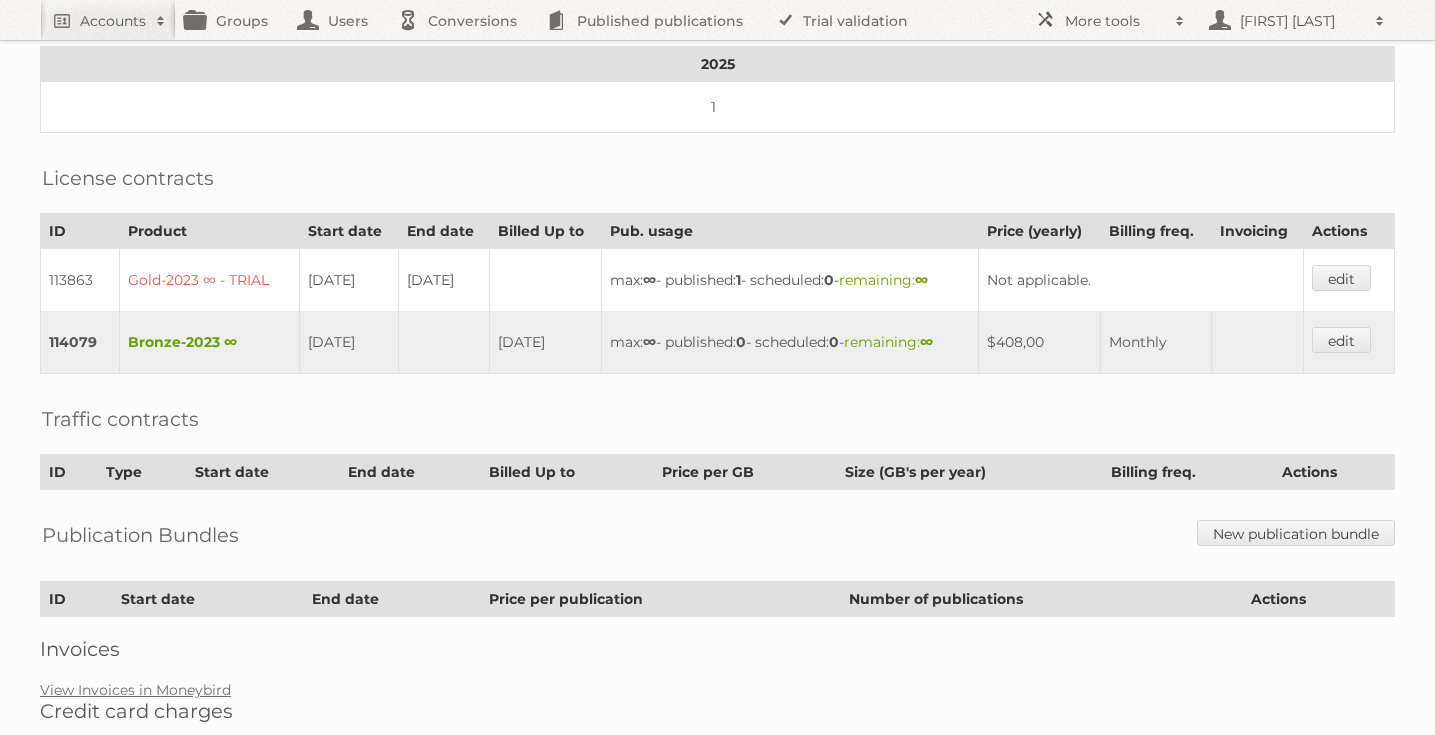 scroll, scrollTop: 415, scrollLeft: 0, axis: vertical 